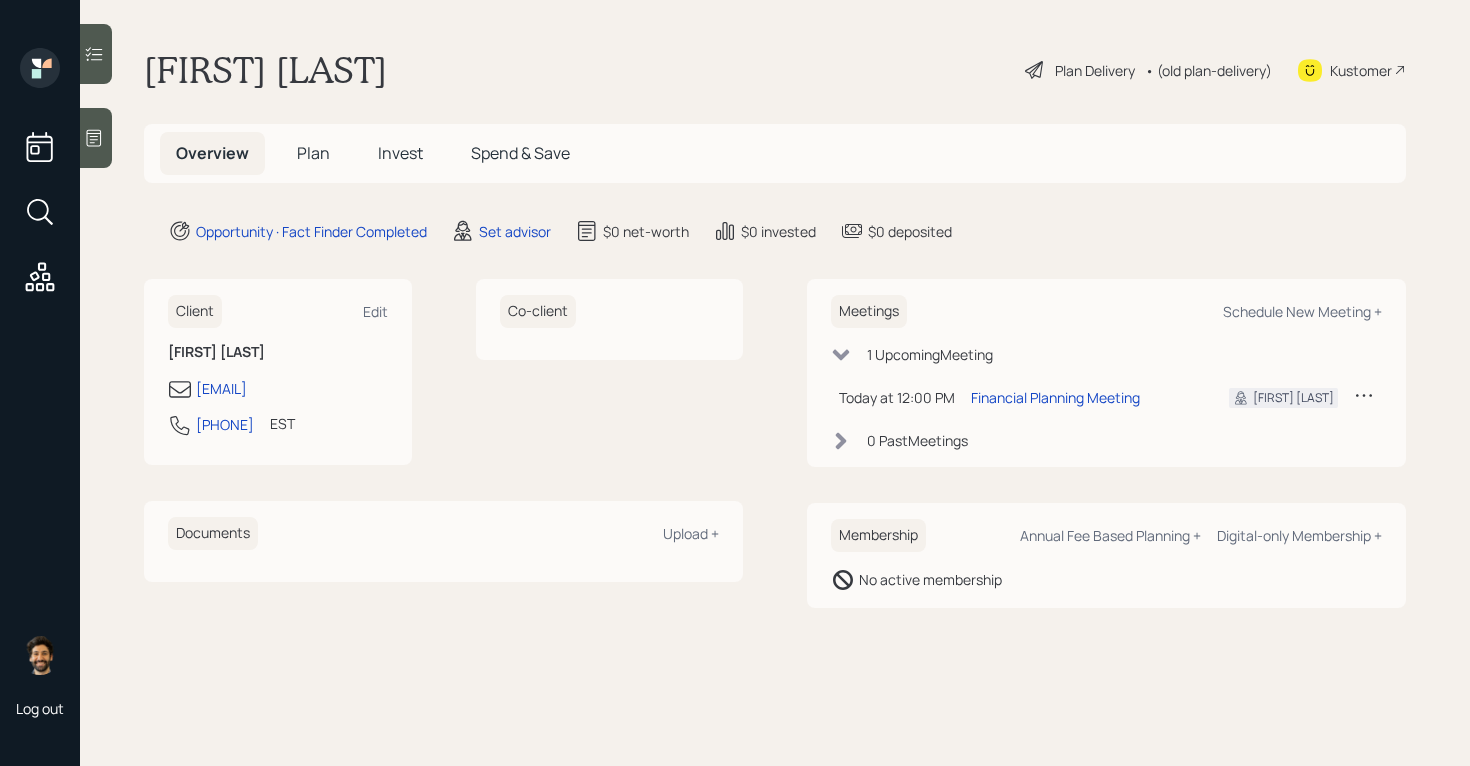 scroll, scrollTop: 0, scrollLeft: 0, axis: both 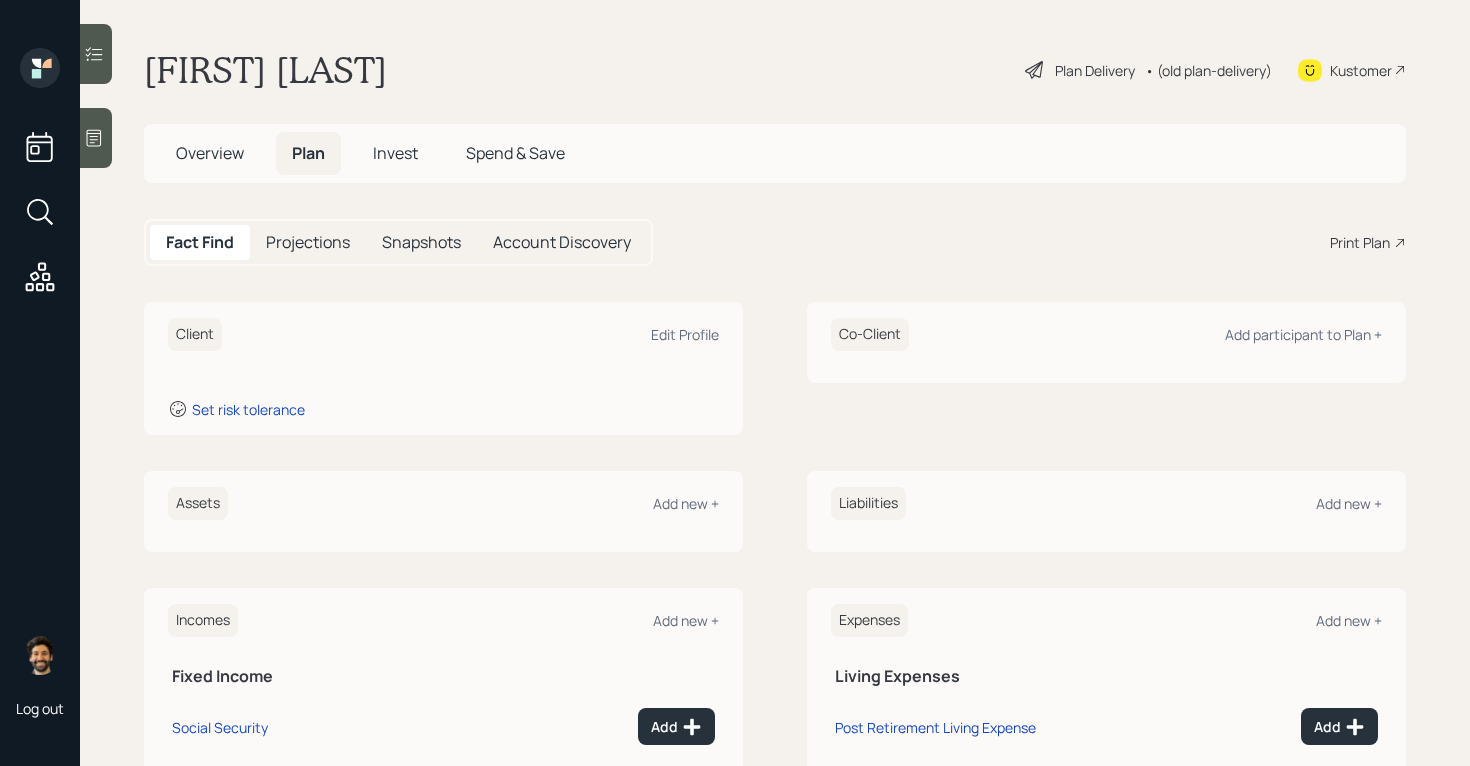 click 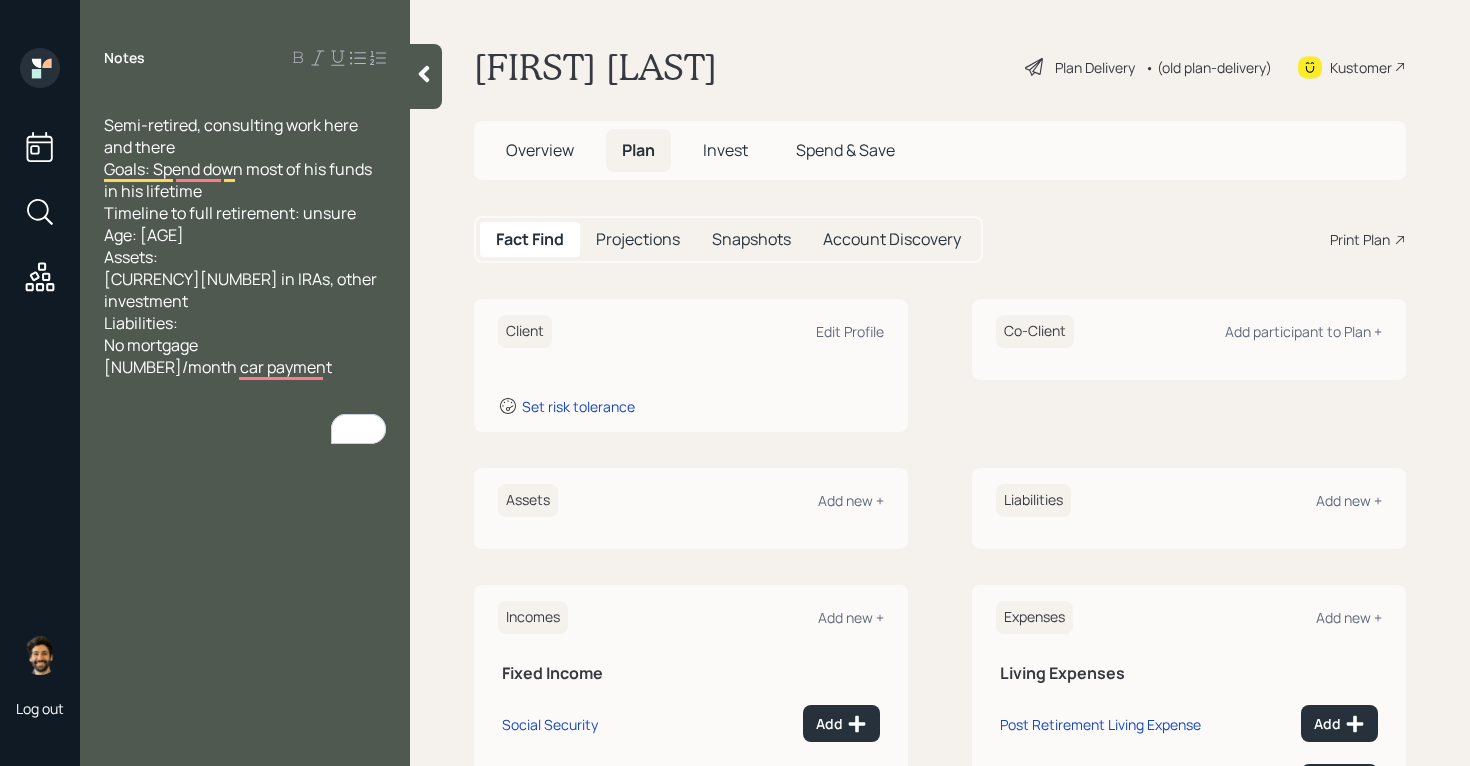 scroll, scrollTop: 0, scrollLeft: 0, axis: both 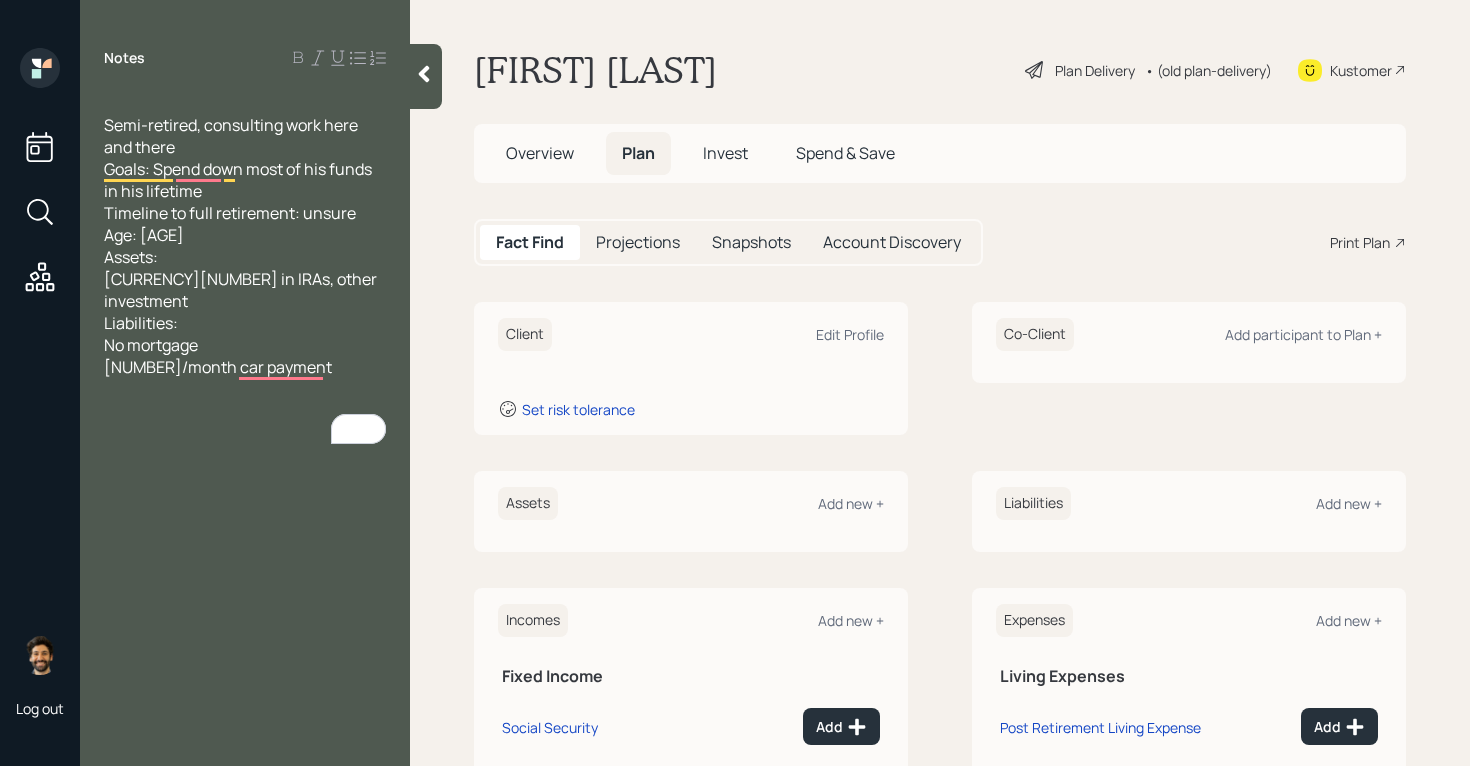 click on "Overview" at bounding box center (540, 153) 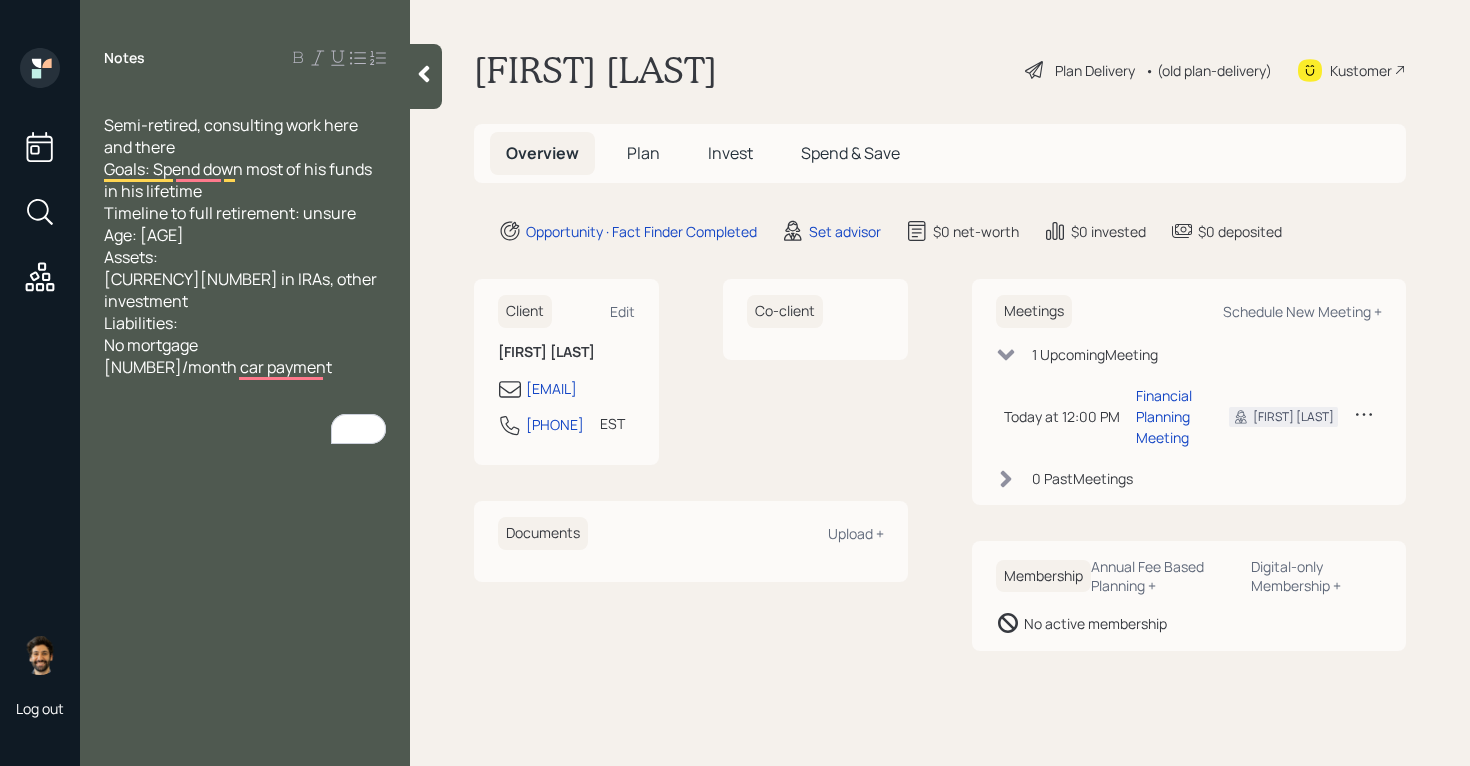 click 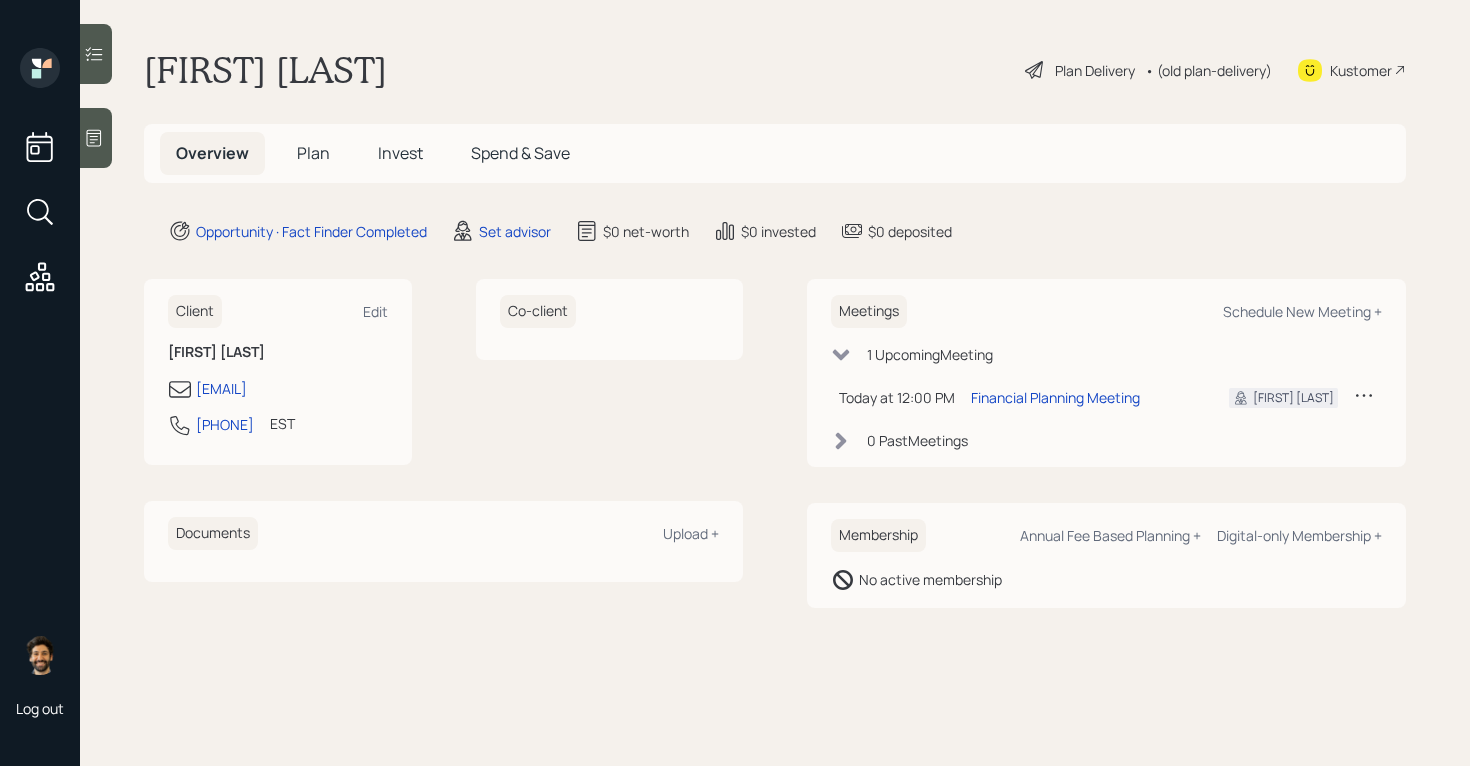 click 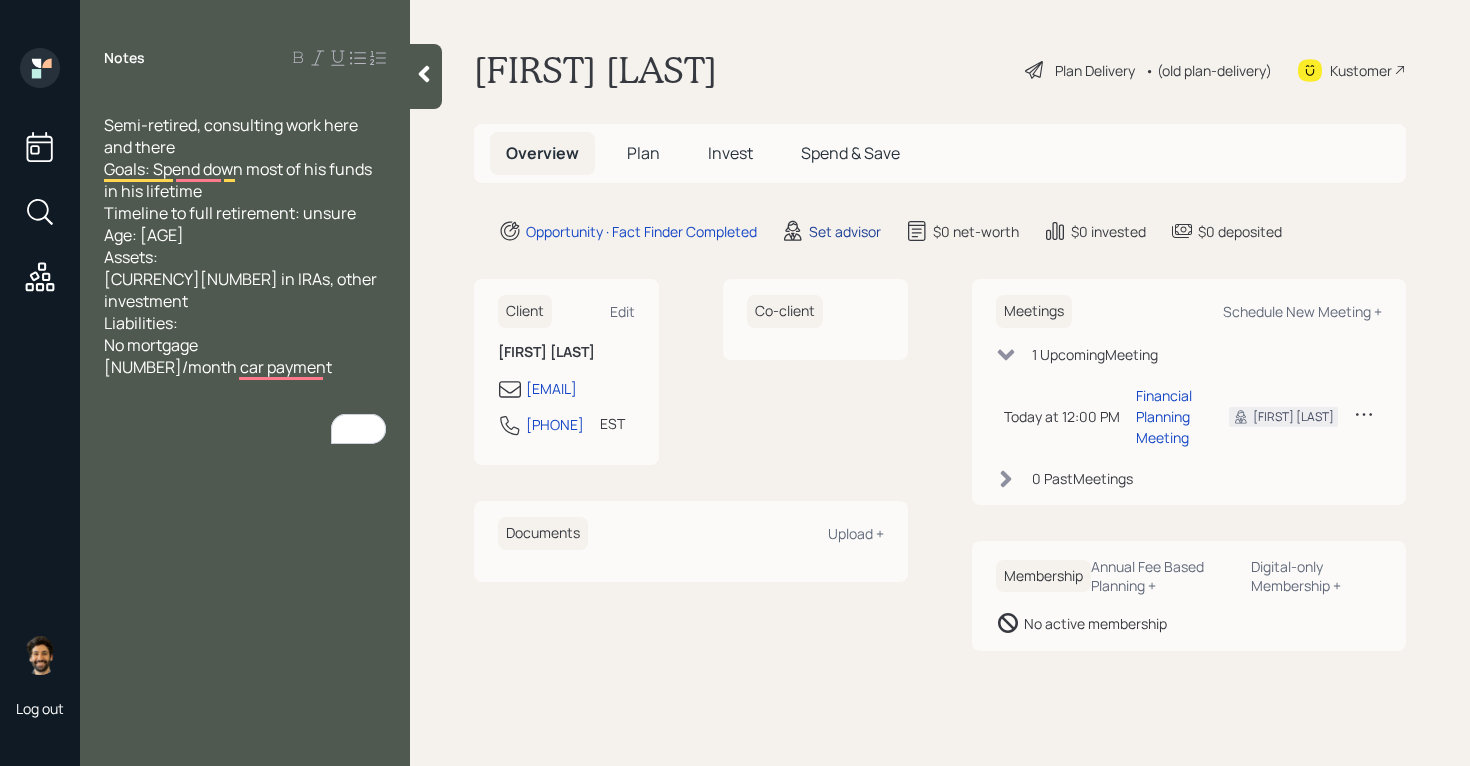 click on "Set advisor" at bounding box center (845, 231) 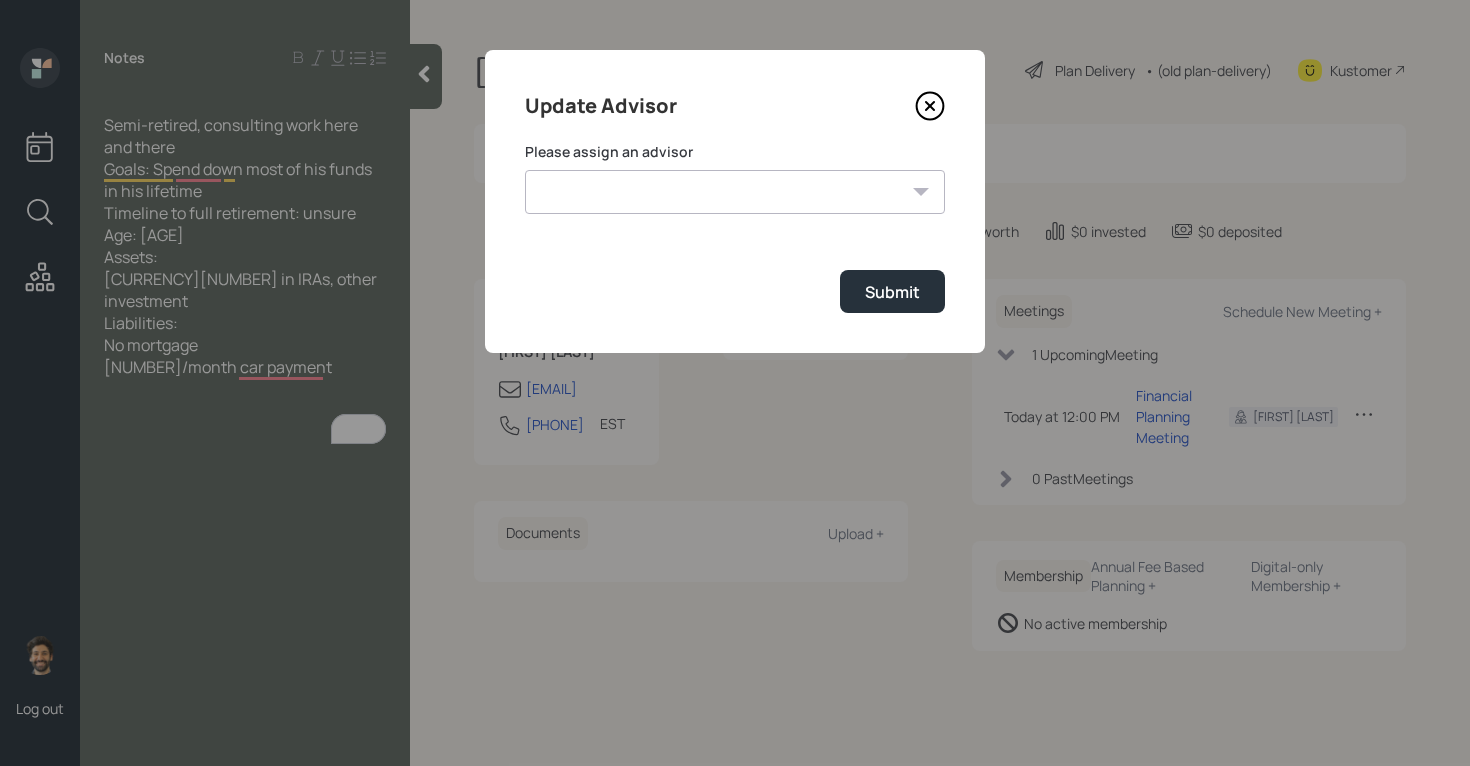 click on "Jonah Coleman Tyler End Michael Russo Treva Nostdahl Eric Schwartz James DiStasi Hunter Neumayer Sami Boghos Harrison Schaefer" at bounding box center (735, 192) 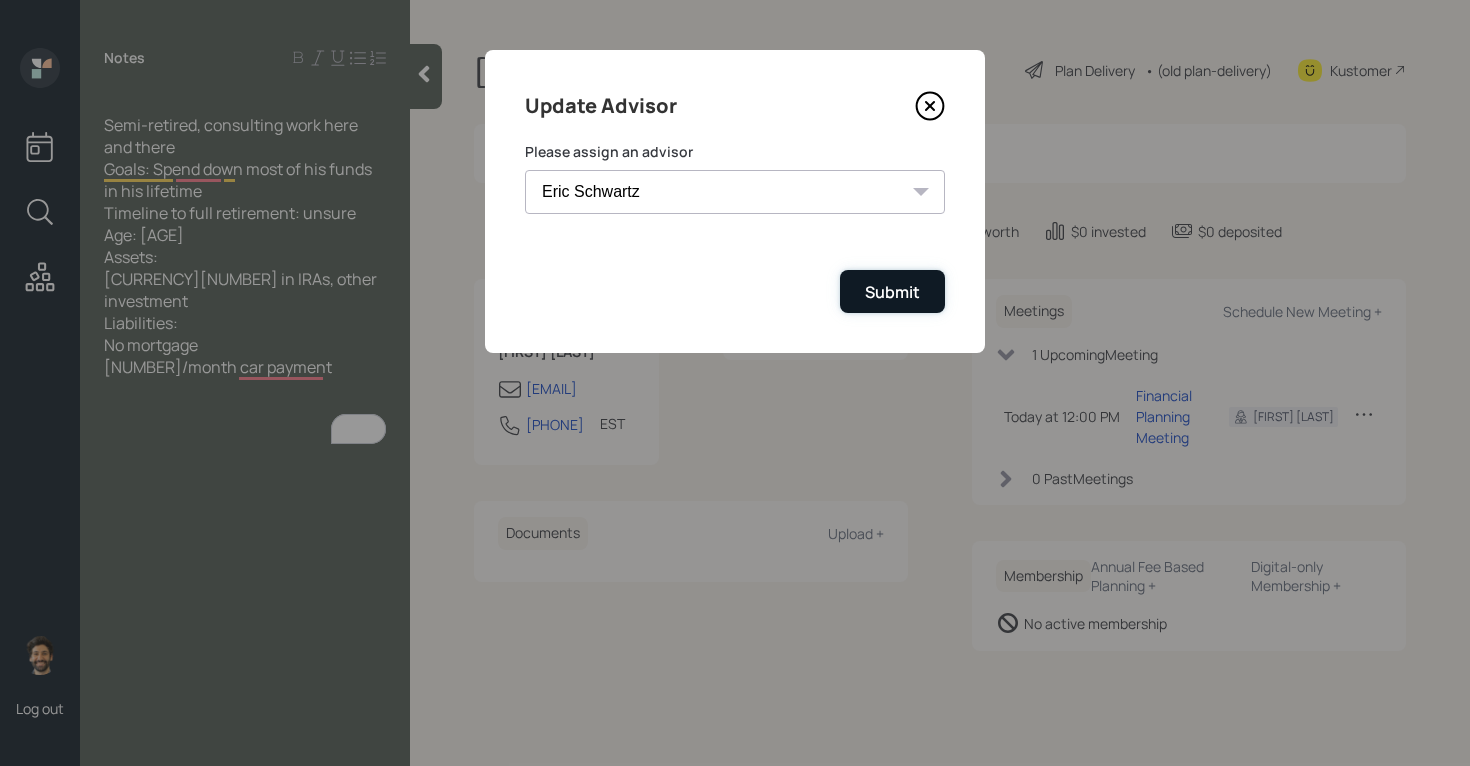 click on "Submit" at bounding box center (892, 291) 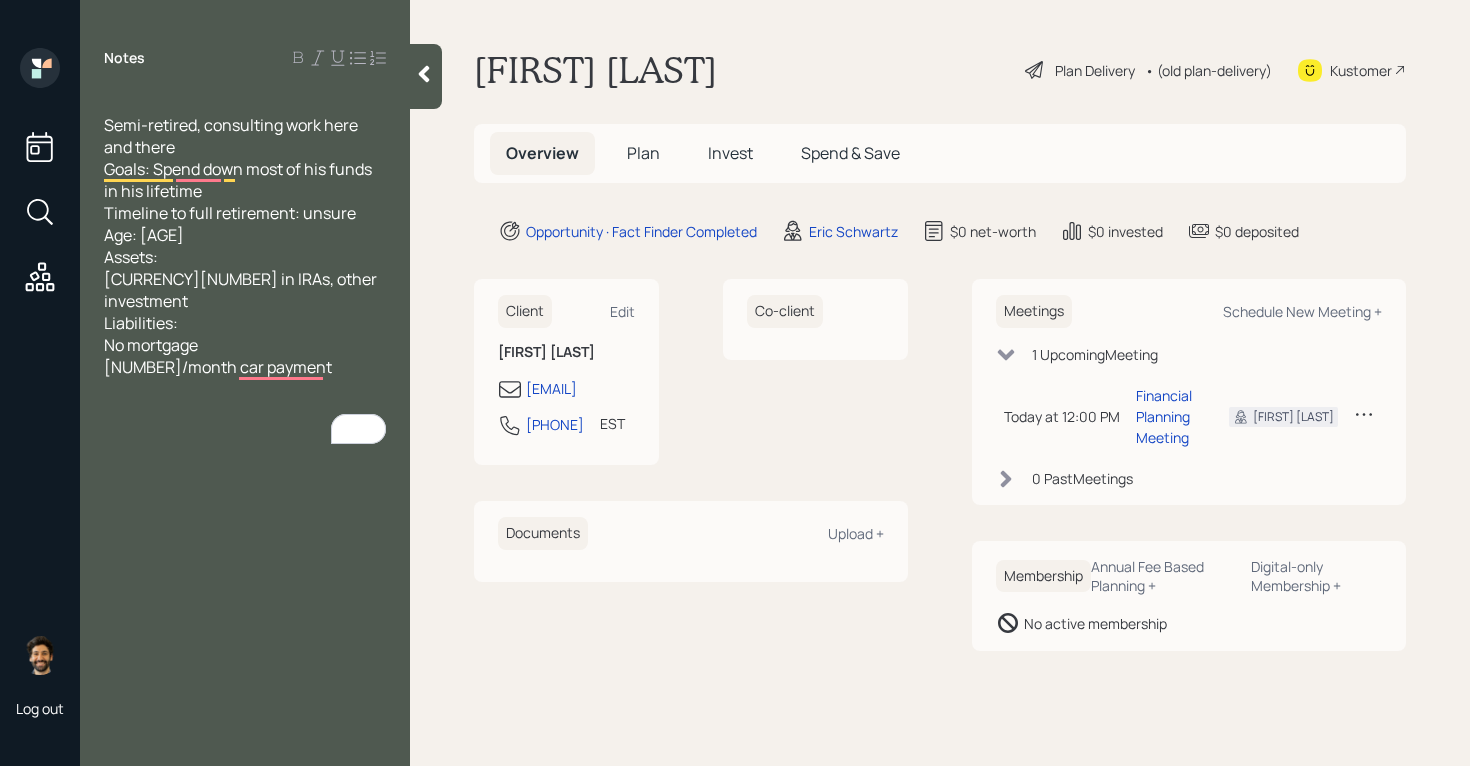 click on "Plan" at bounding box center [643, 153] 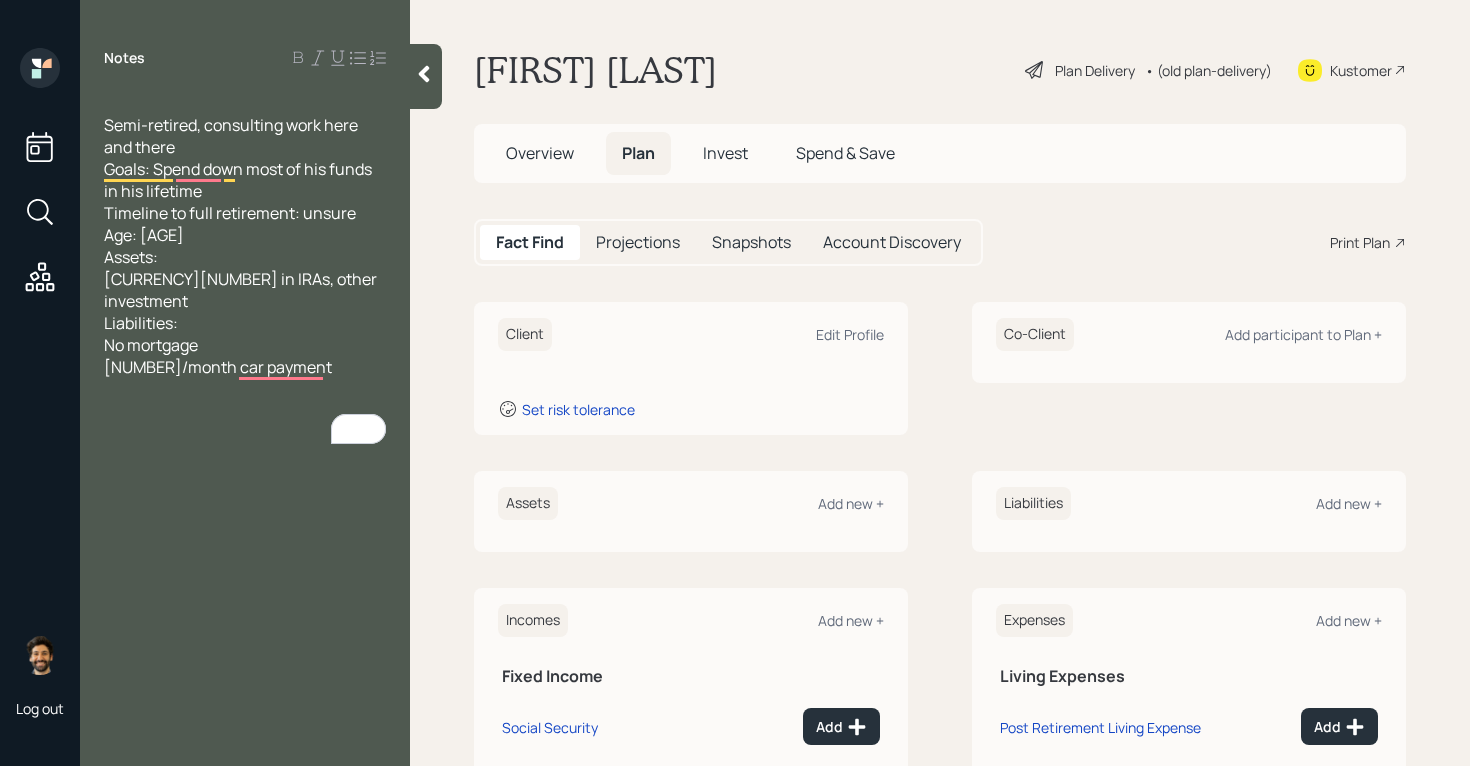 click on "Overview" at bounding box center (540, 153) 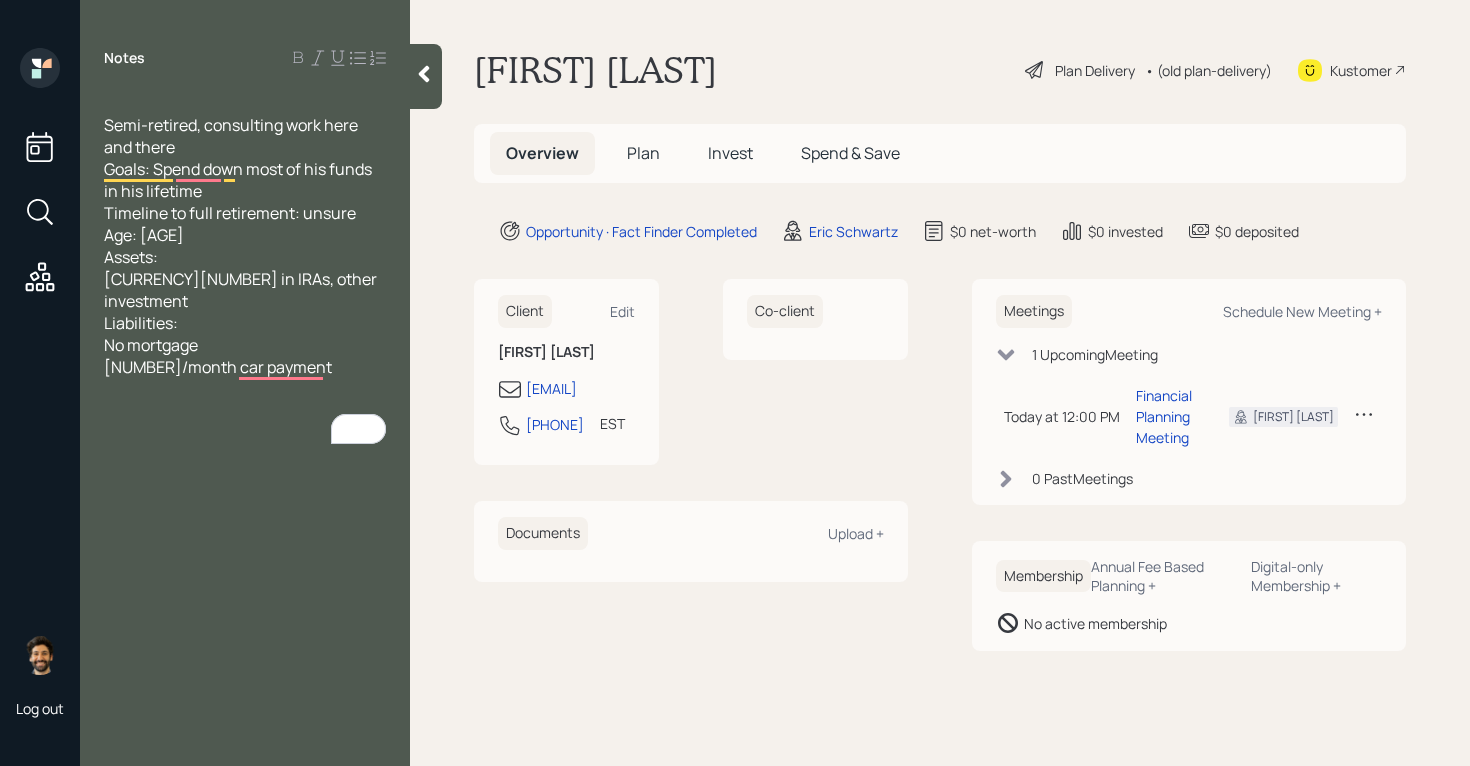 click on "Plan" at bounding box center [643, 153] 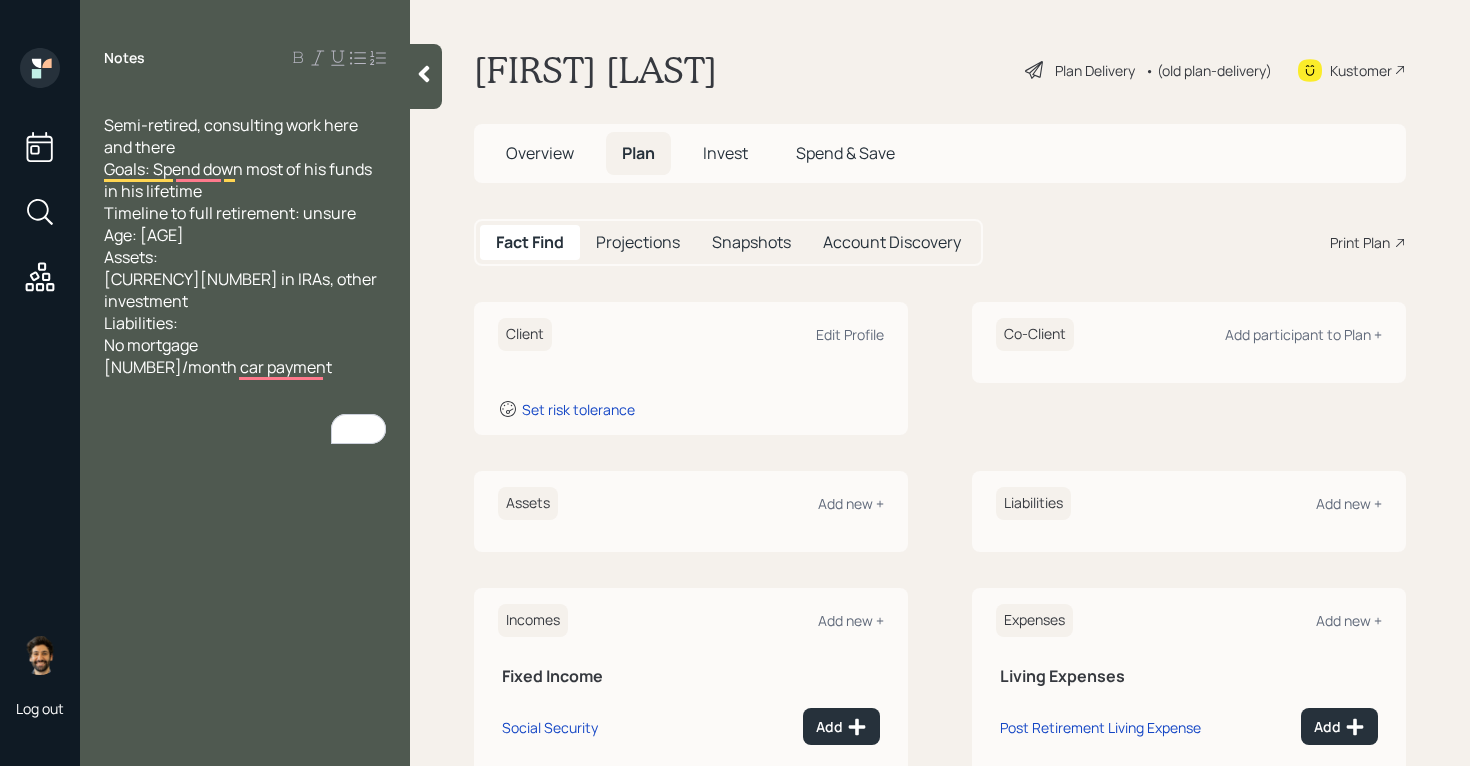 click at bounding box center (426, 76) 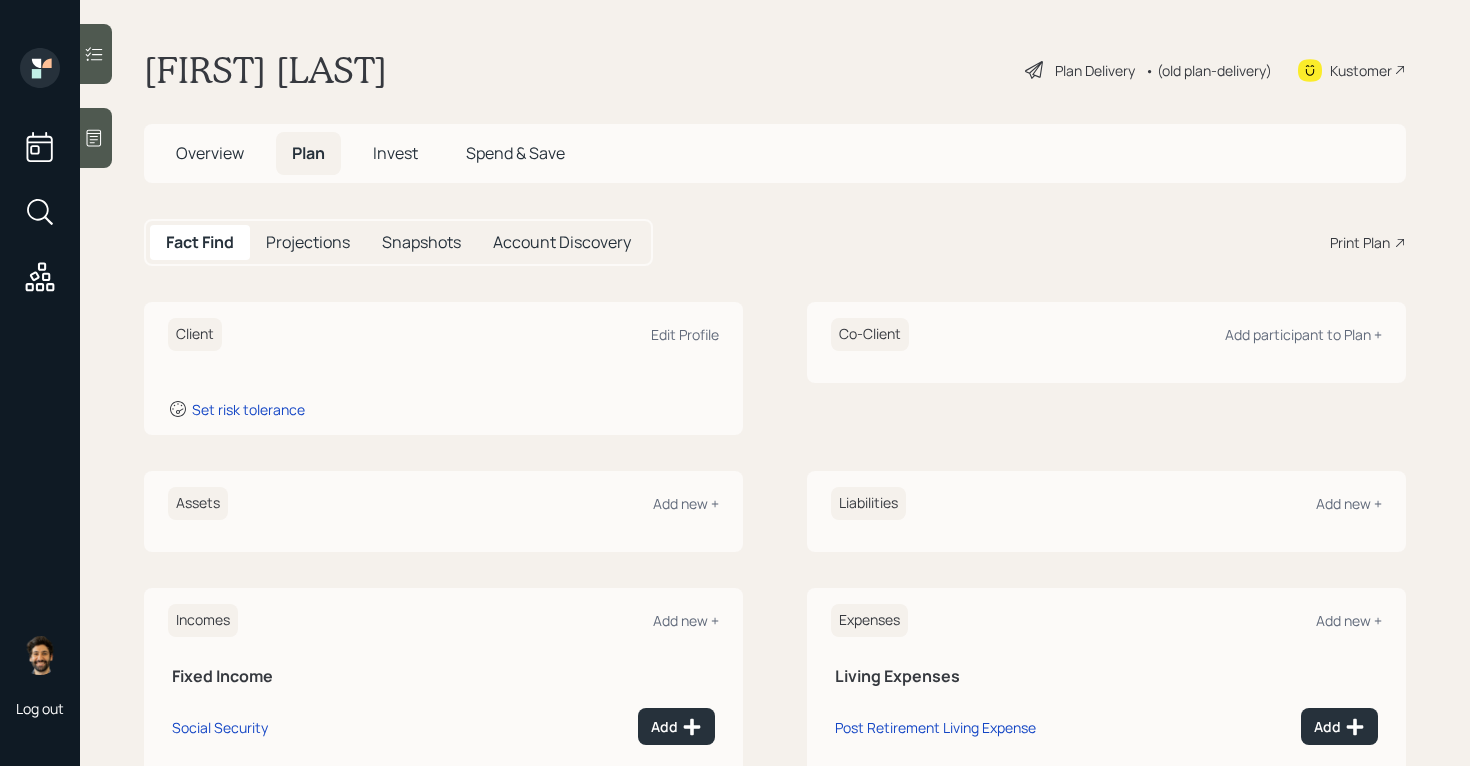 click on "Overview" at bounding box center [210, 153] 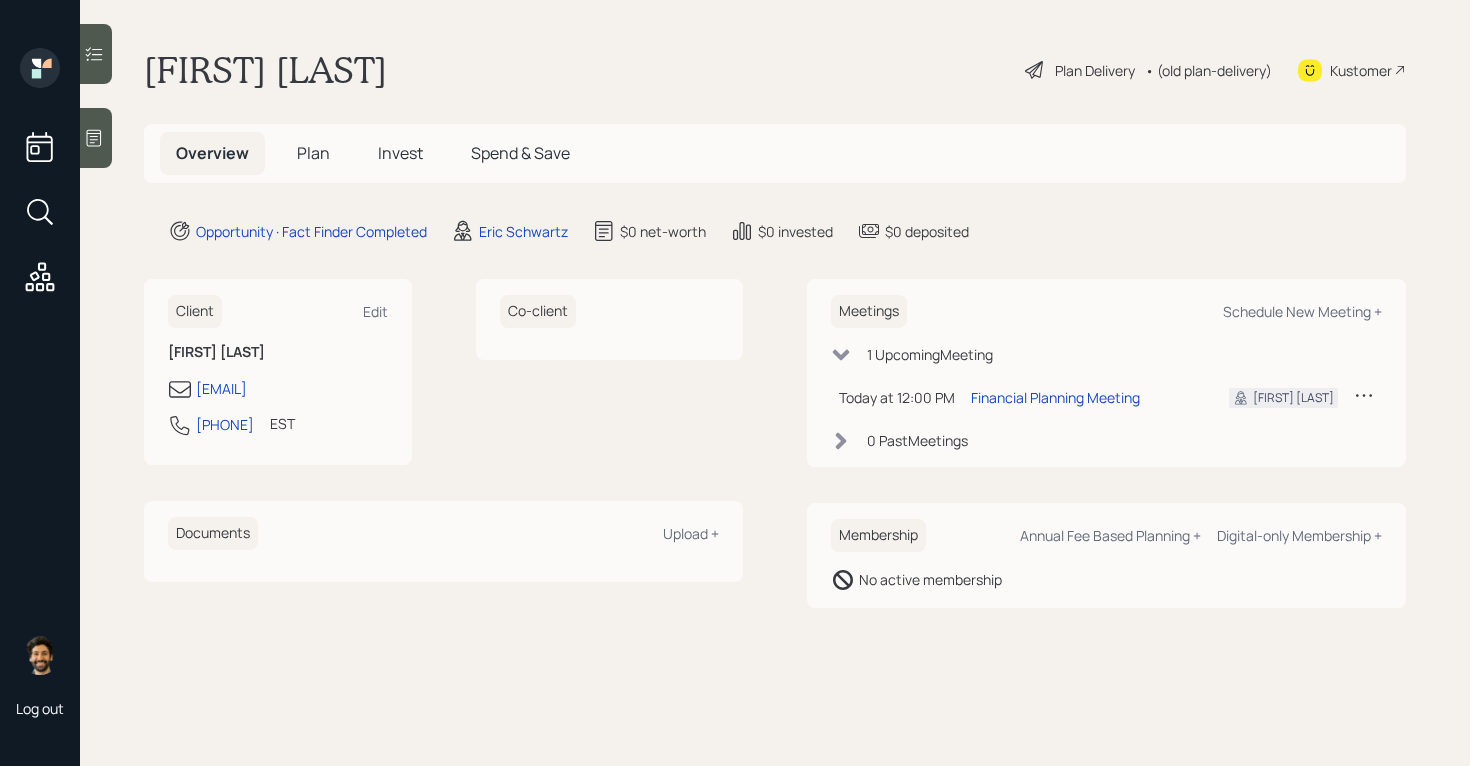 click on "Plan" at bounding box center (313, 153) 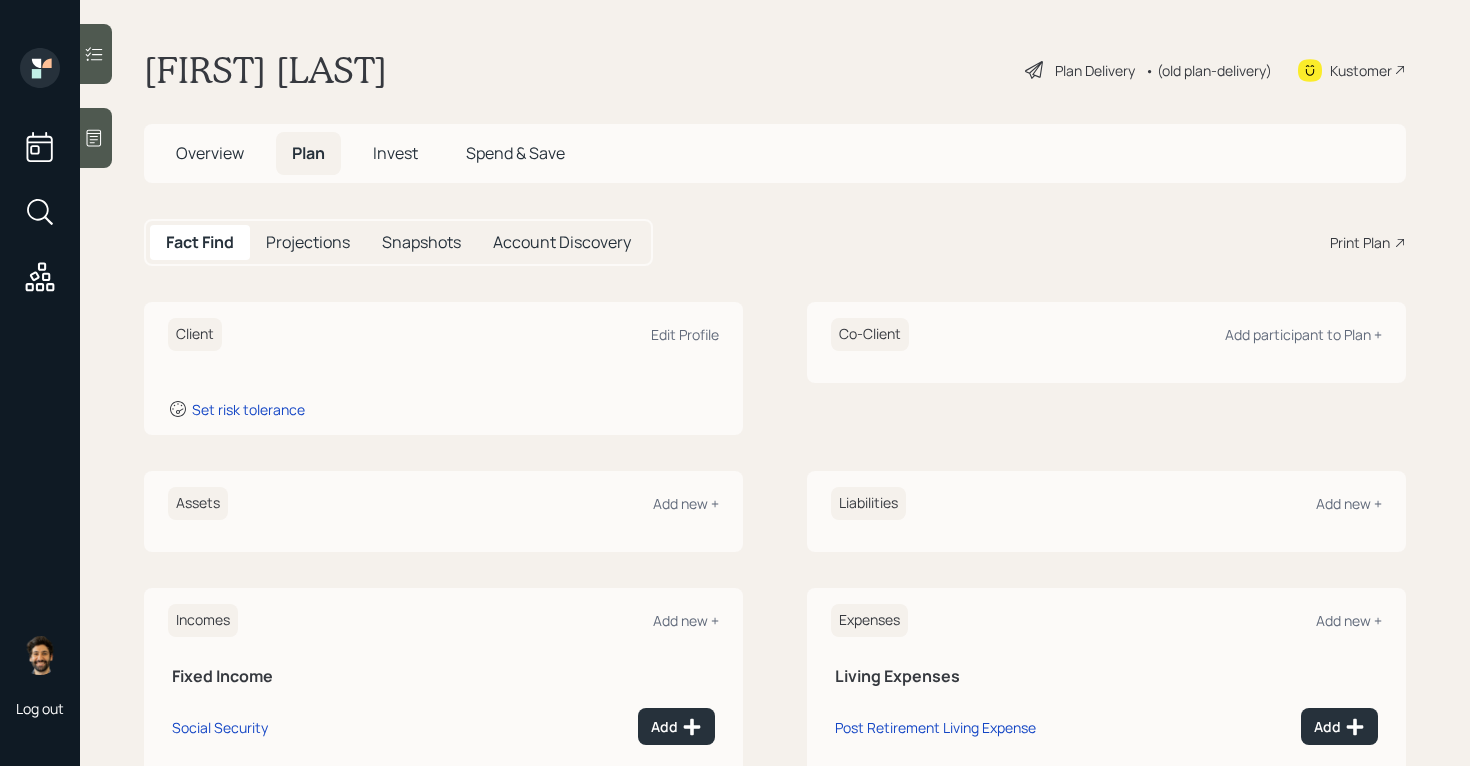 click at bounding box center (96, 138) 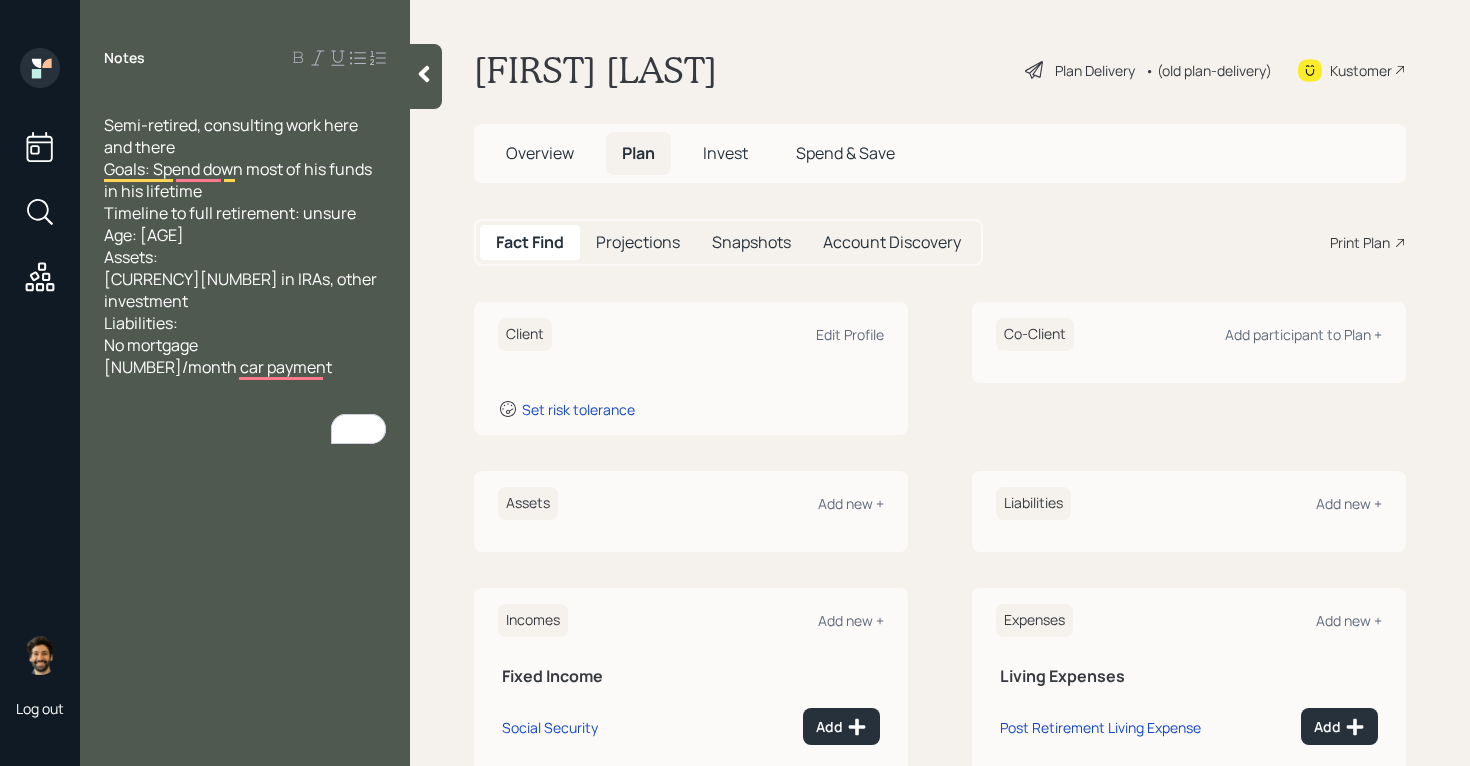 click 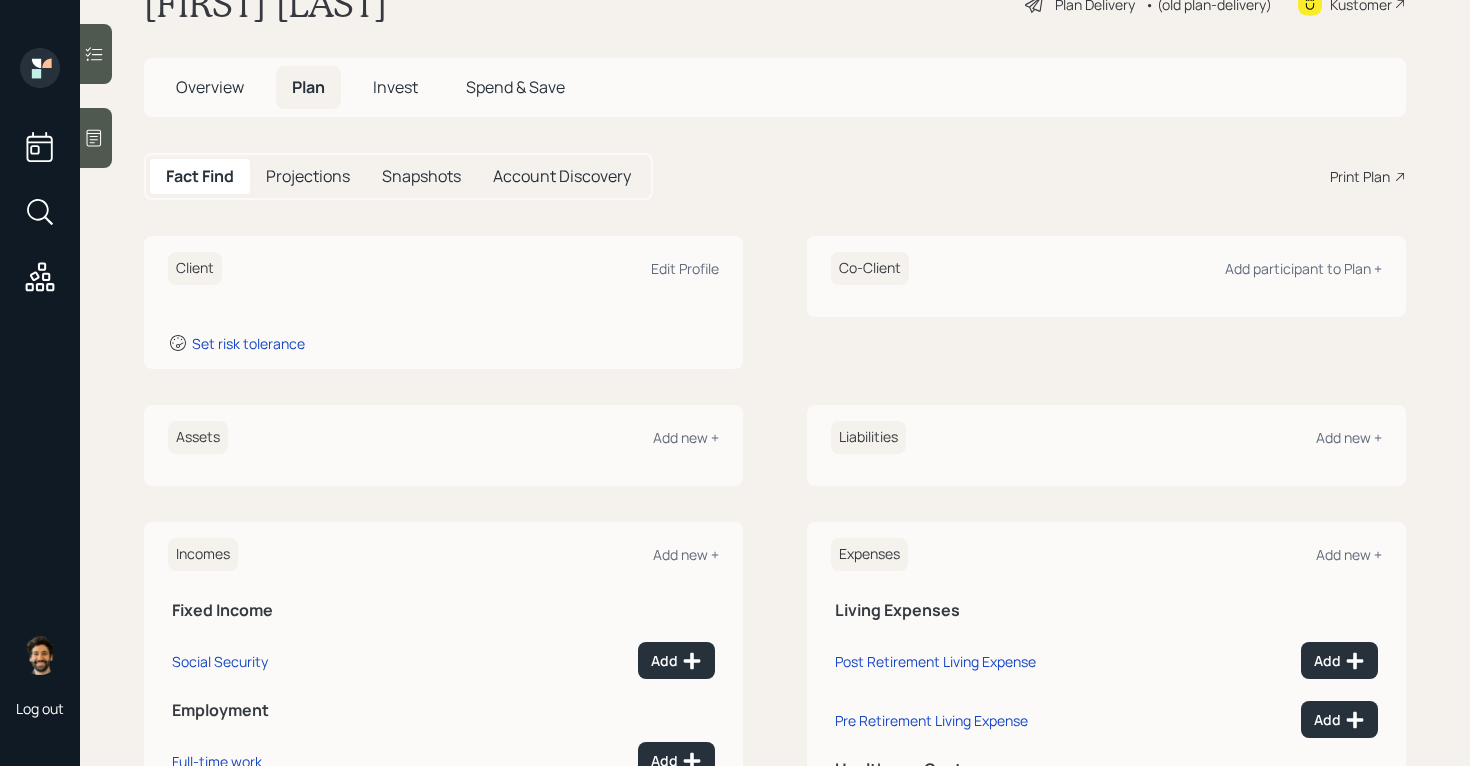 scroll, scrollTop: 0, scrollLeft: 0, axis: both 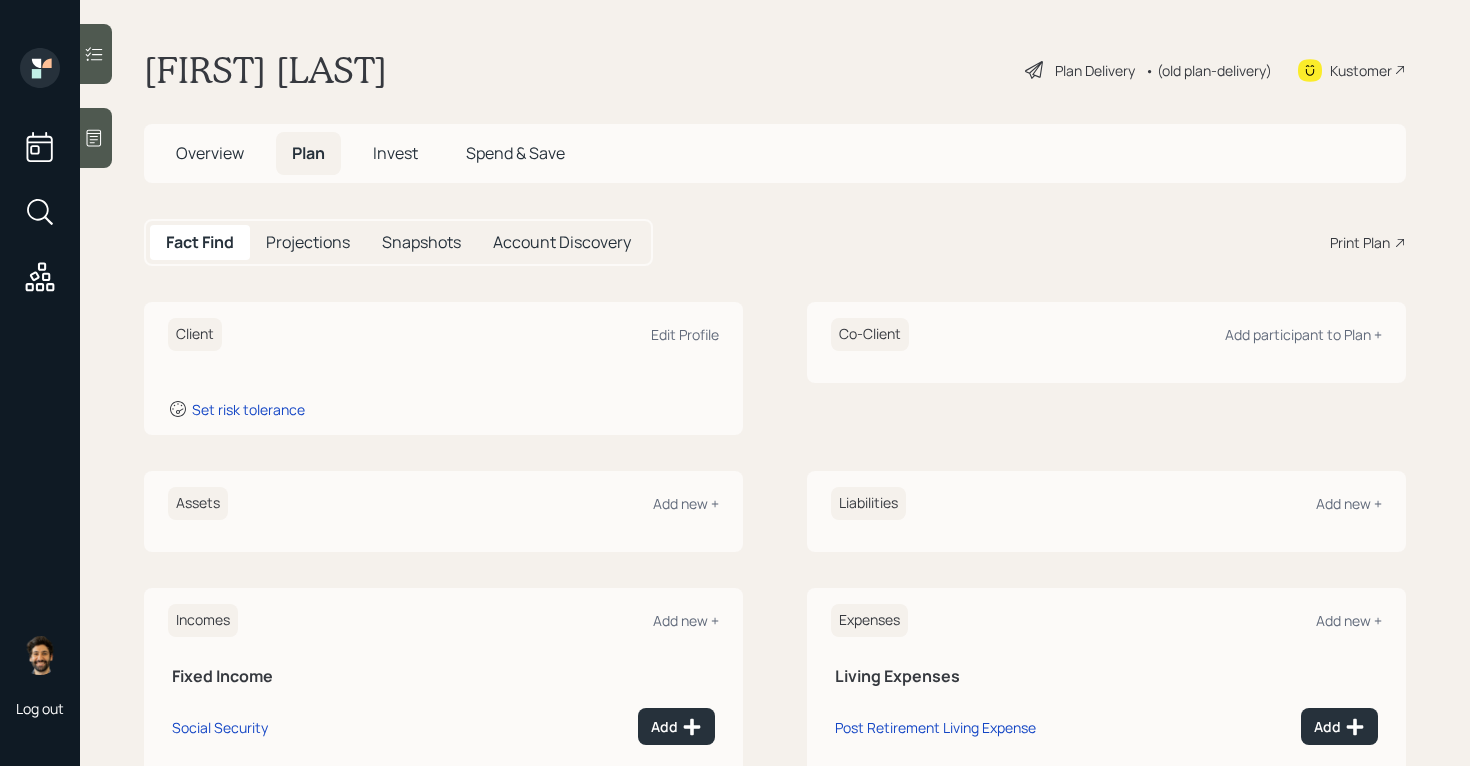 click on "• (old plan-delivery)" at bounding box center (1208, 70) 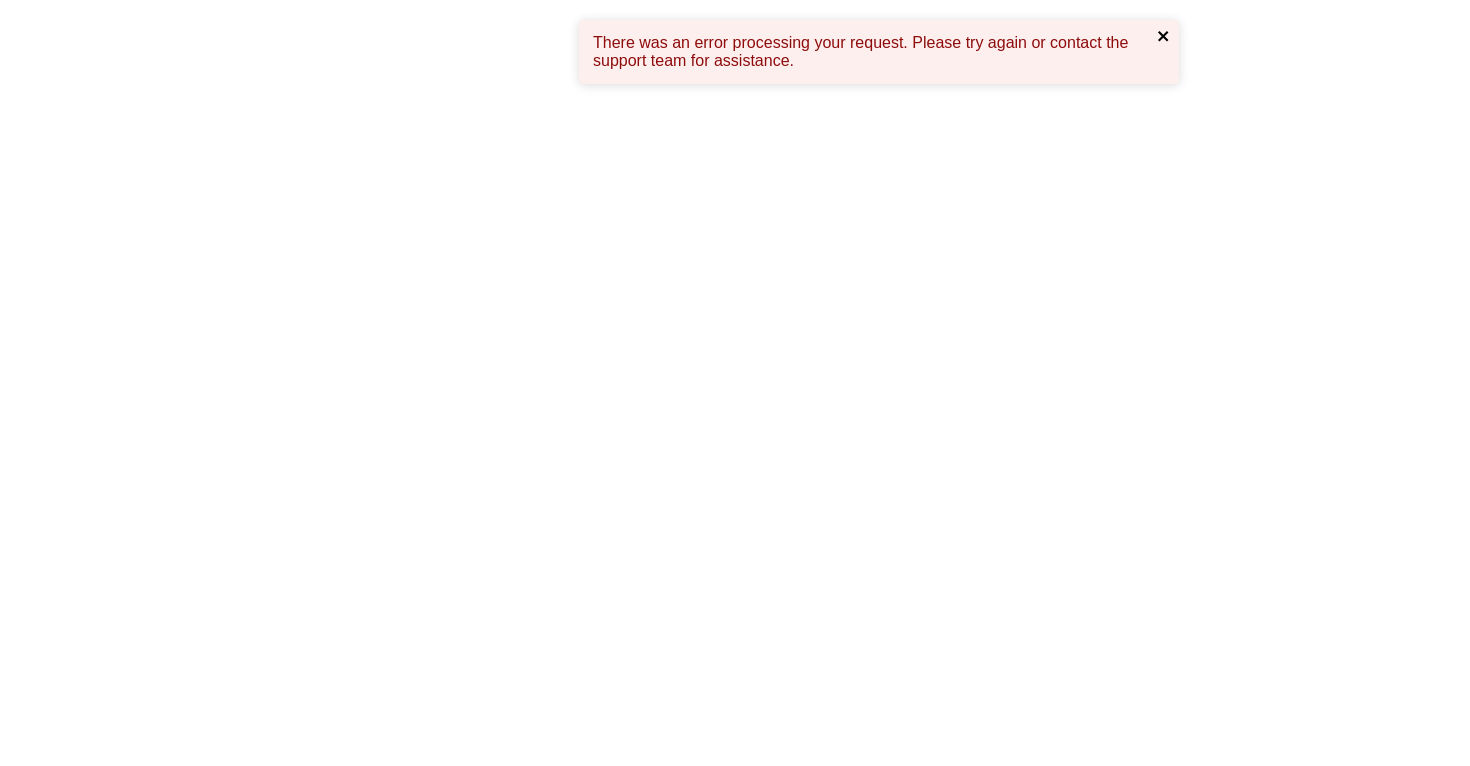 click 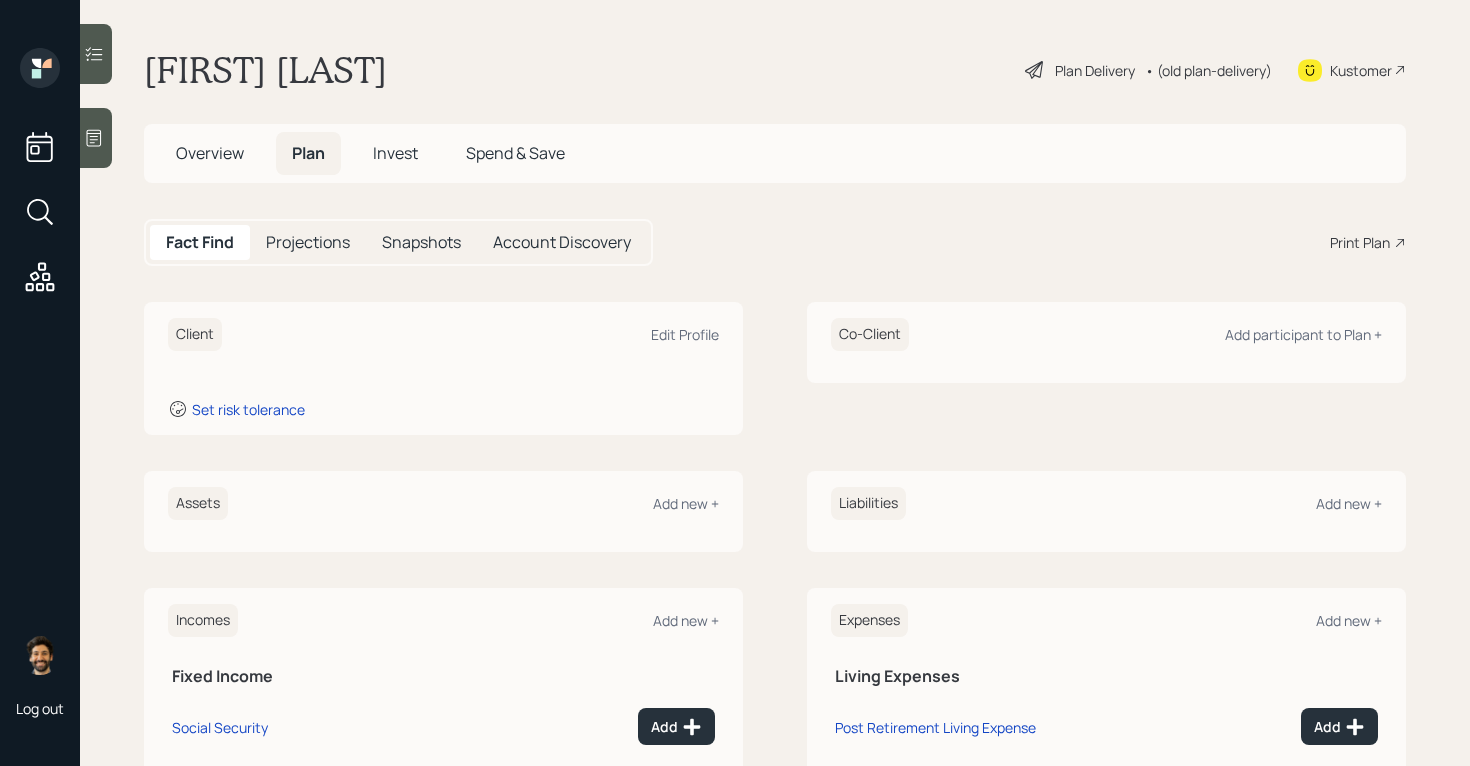 click on "Invest" at bounding box center [395, 153] 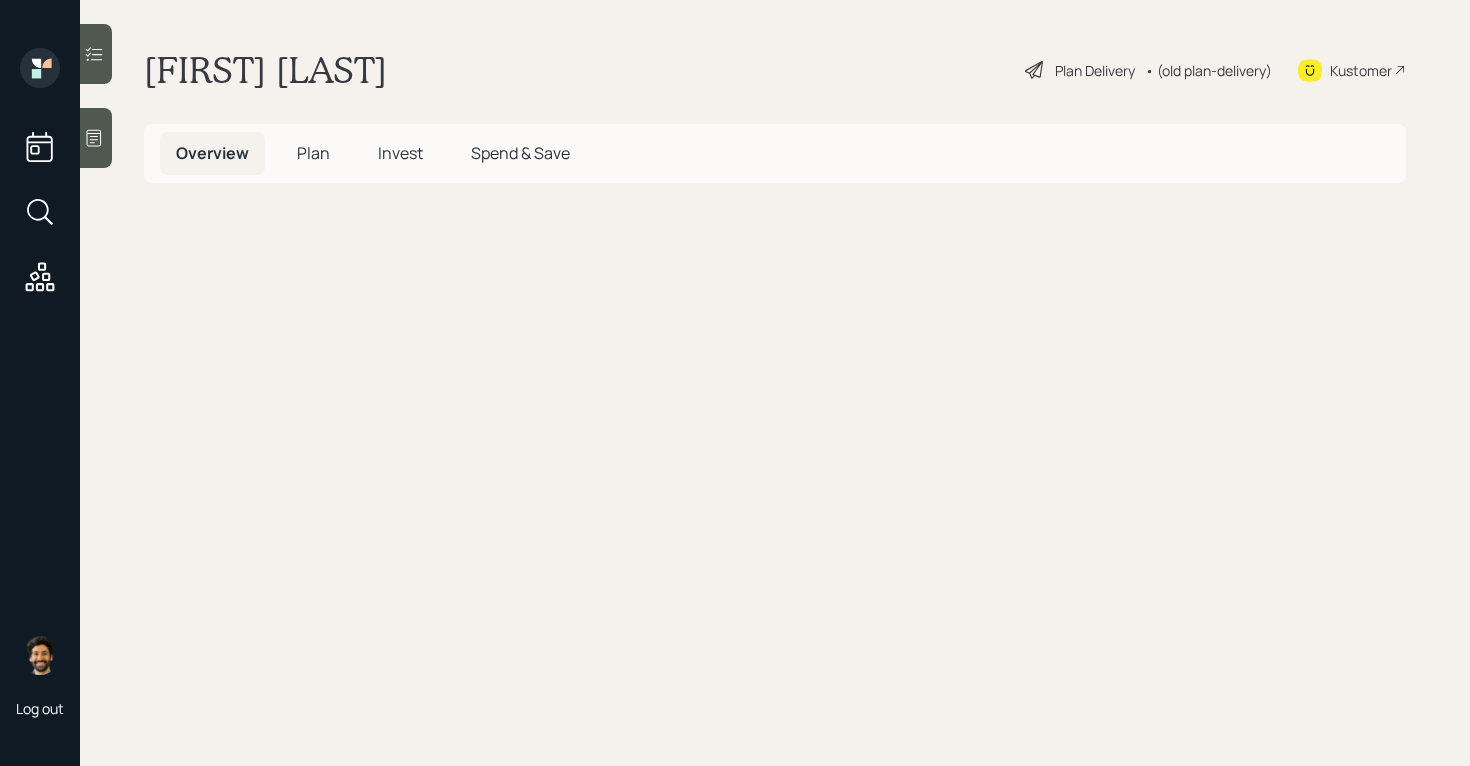 scroll, scrollTop: 0, scrollLeft: 0, axis: both 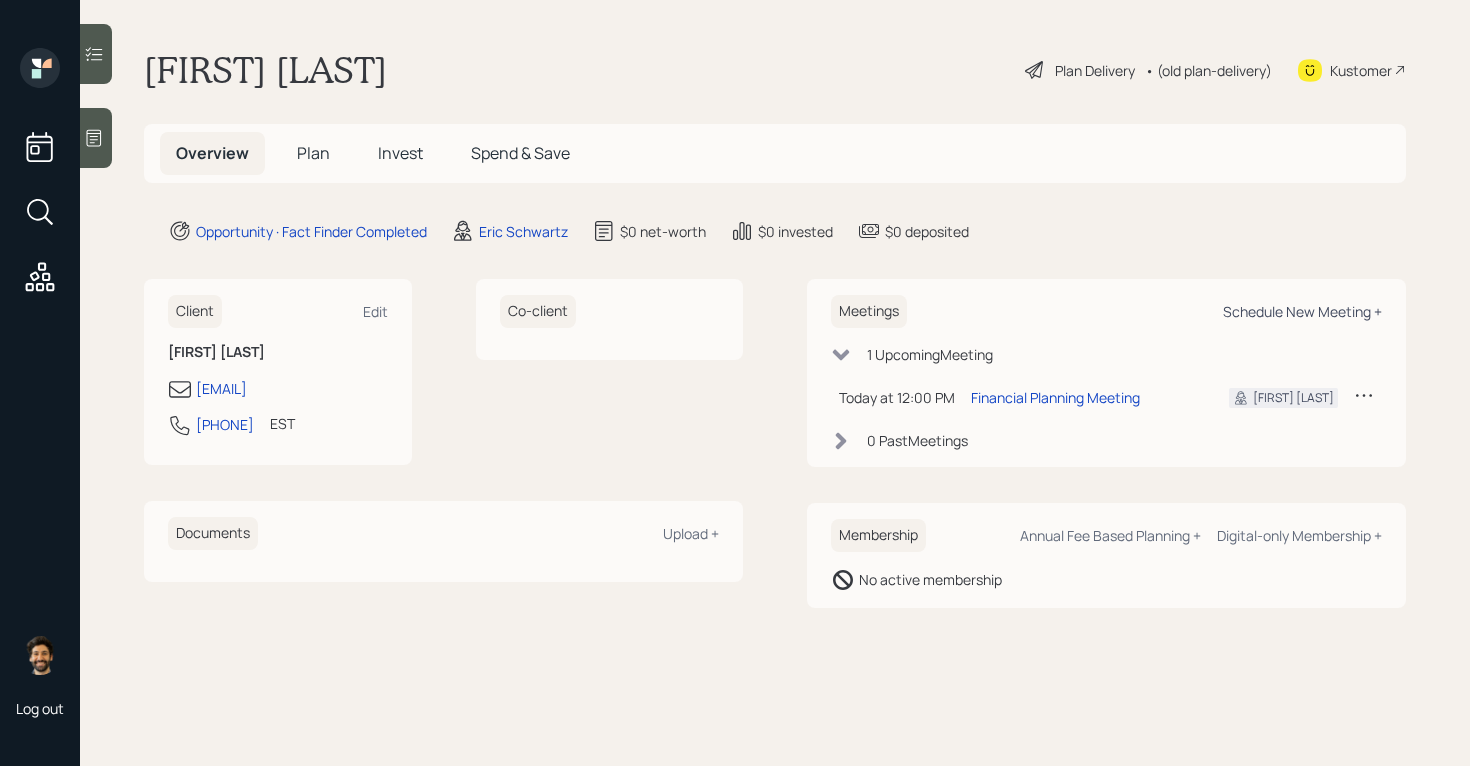 click on "Schedule New Meeting +" at bounding box center (1302, 311) 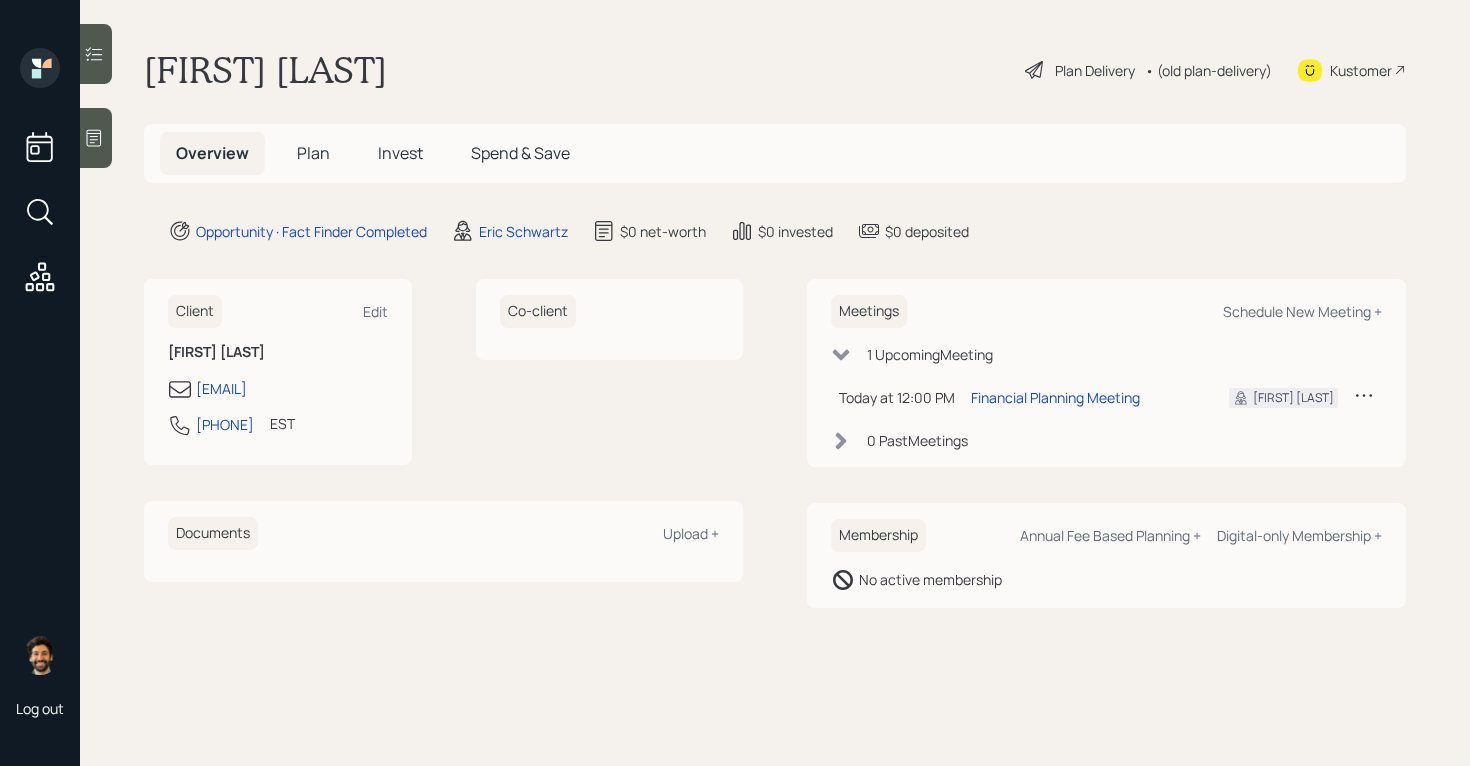 click 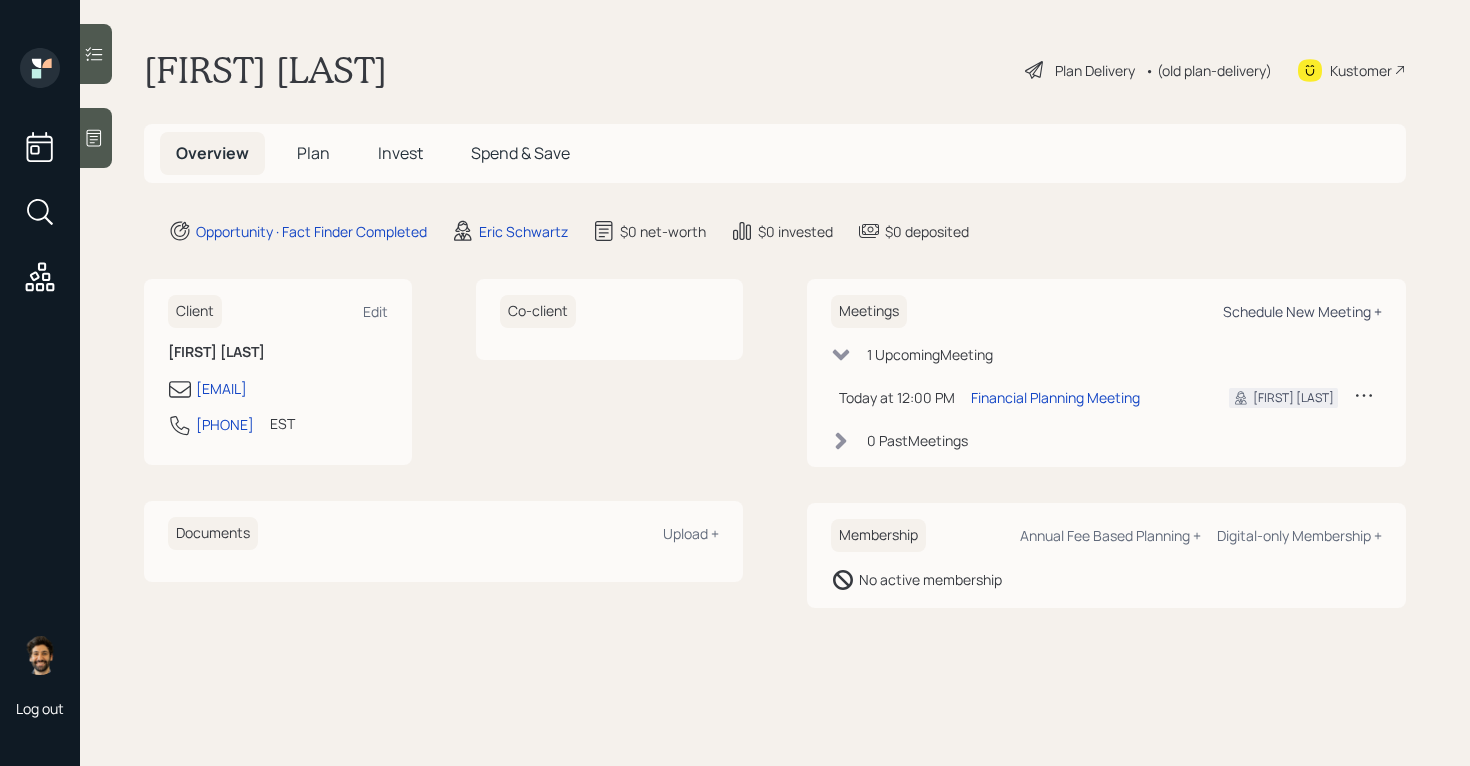 click on "Schedule New Meeting +" at bounding box center (1302, 311) 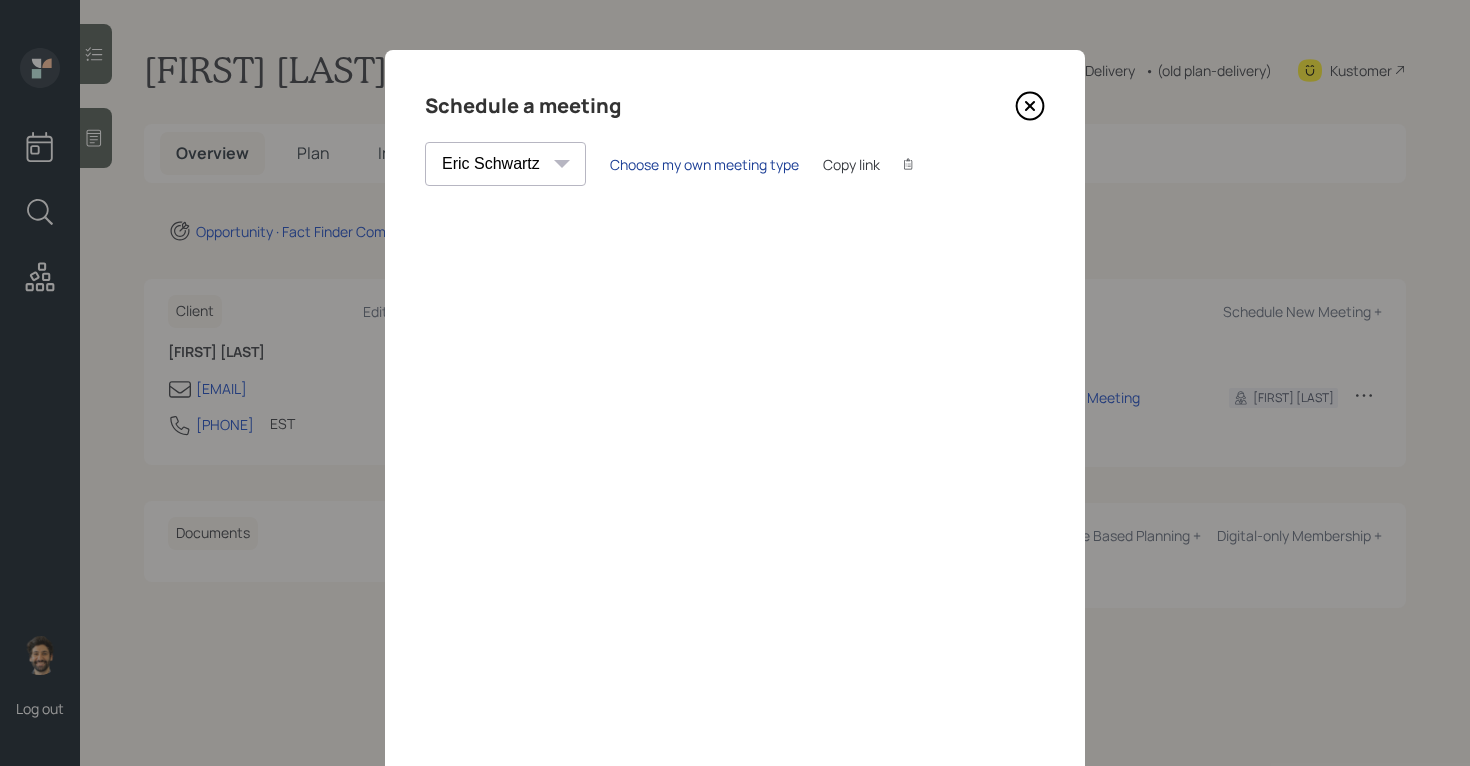 click on "Choose my own meeting type" at bounding box center (704, 164) 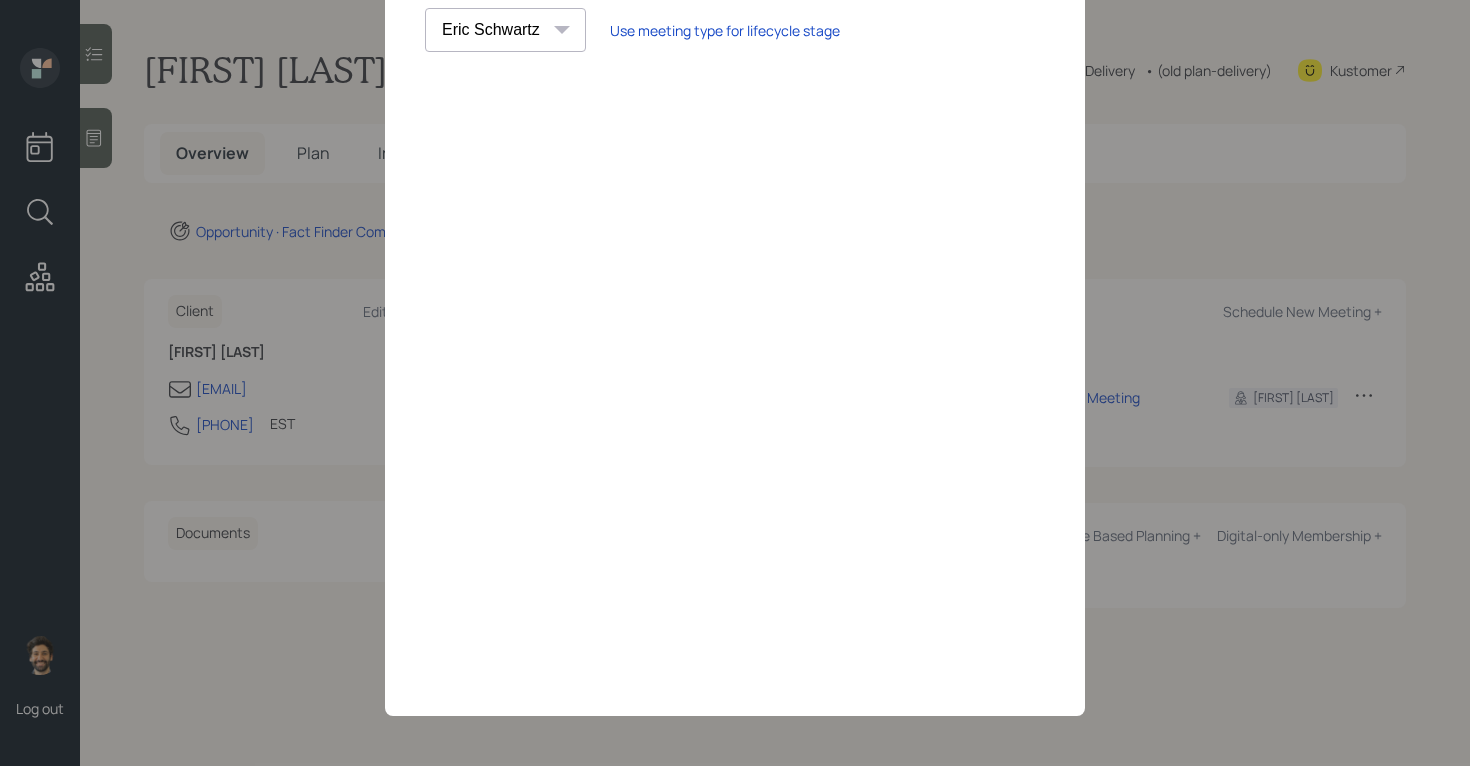 scroll, scrollTop: 0, scrollLeft: 0, axis: both 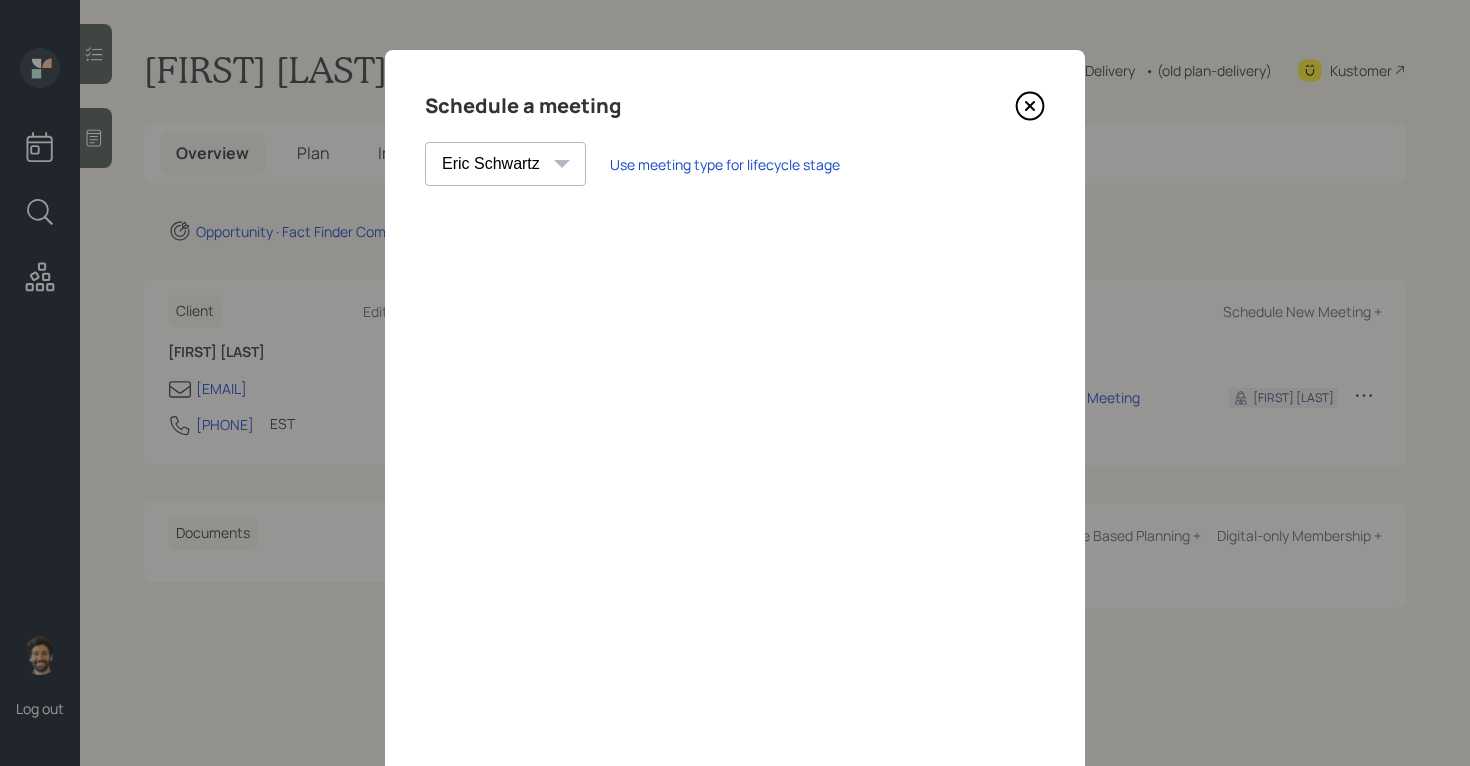 click 